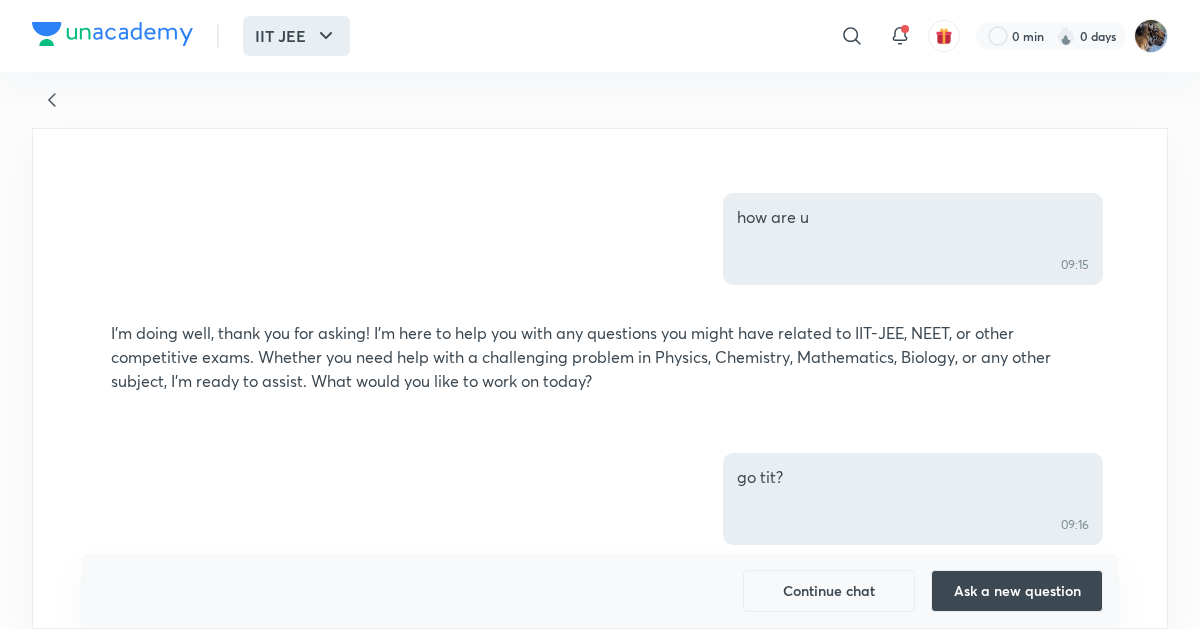 scroll, scrollTop: 0, scrollLeft: 0, axis: both 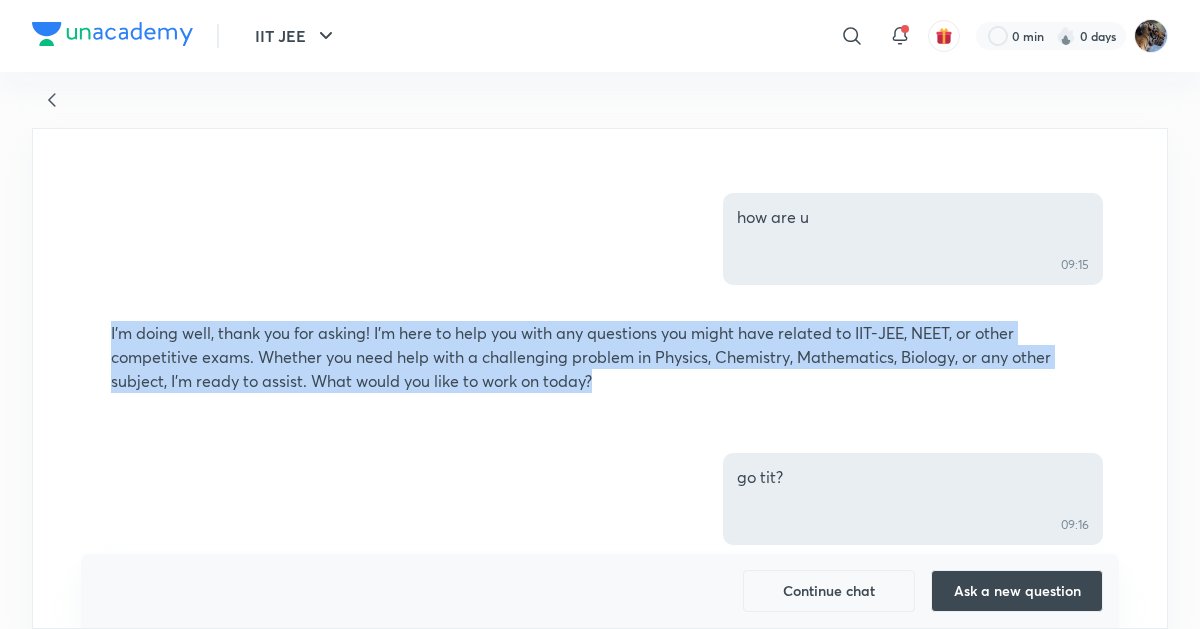 click on "Ask a new question" at bounding box center (1017, 591) 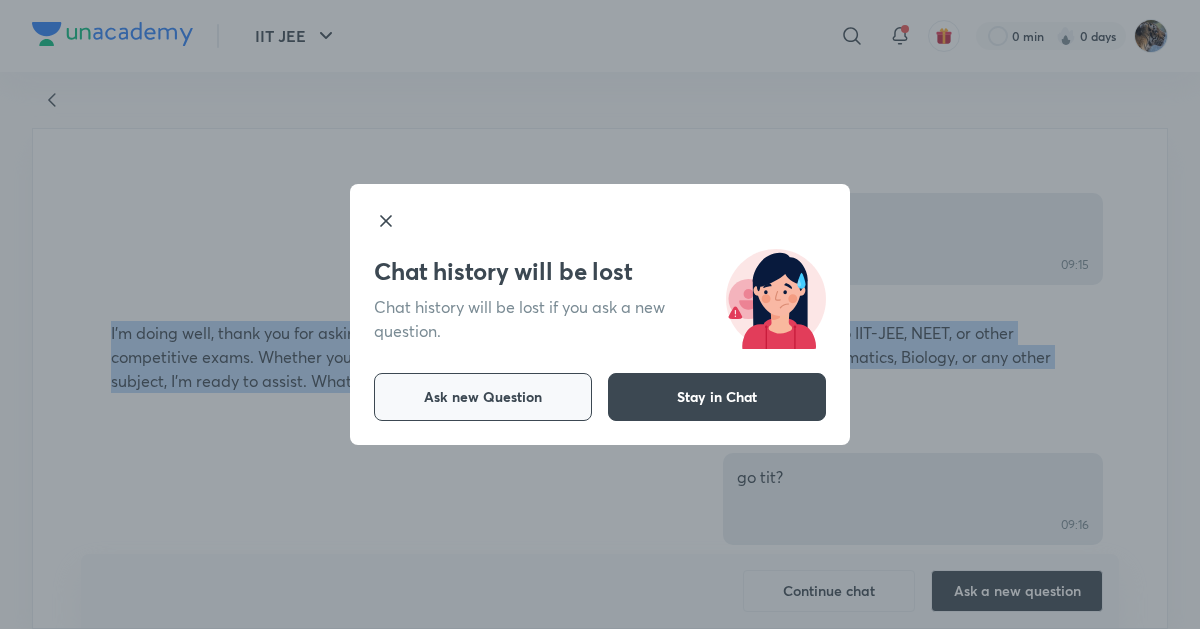 click on "Ask new Question" at bounding box center [483, 397] 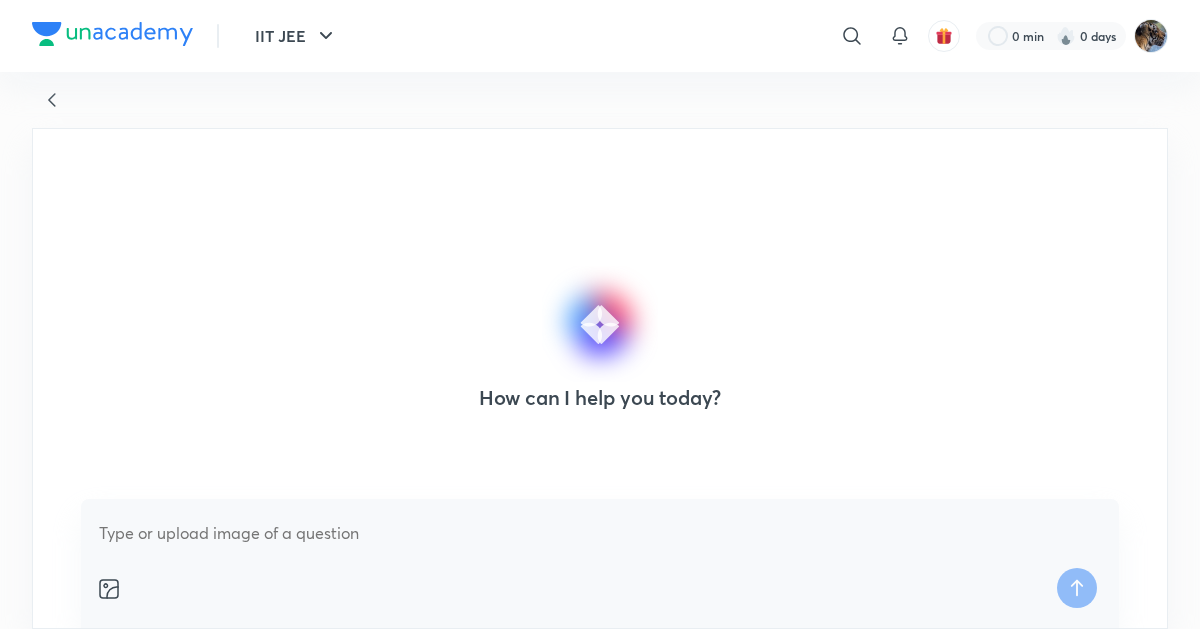 scroll, scrollTop: 0, scrollLeft: 0, axis: both 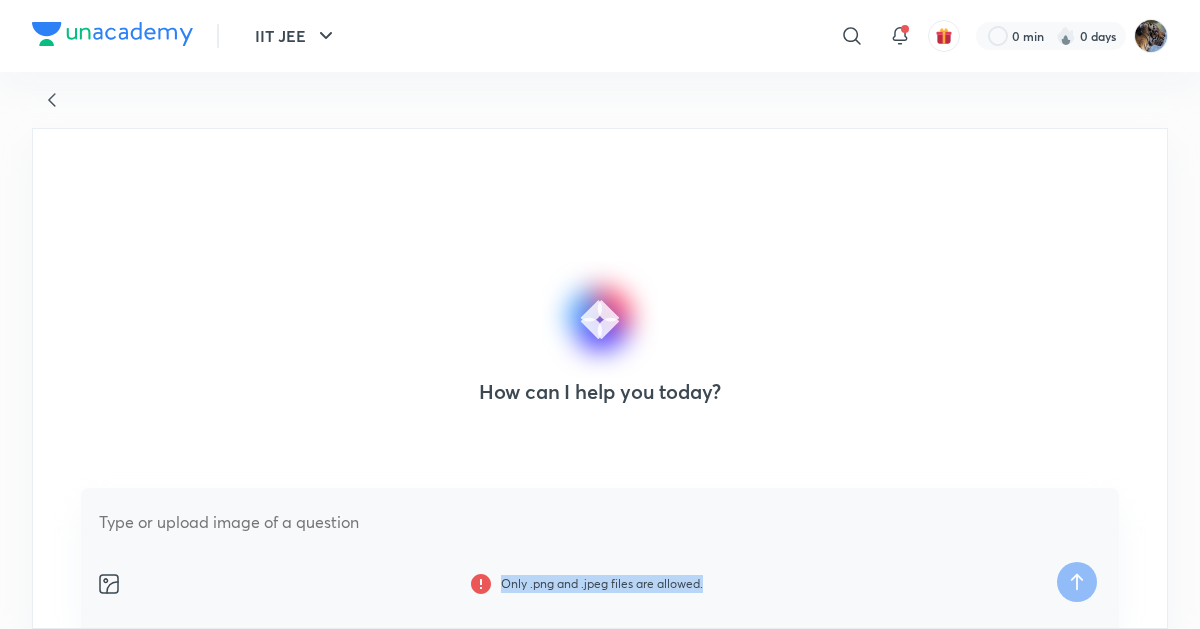 drag, startPoint x: 501, startPoint y: 582, endPoint x: 714, endPoint y: 592, distance: 213.23462 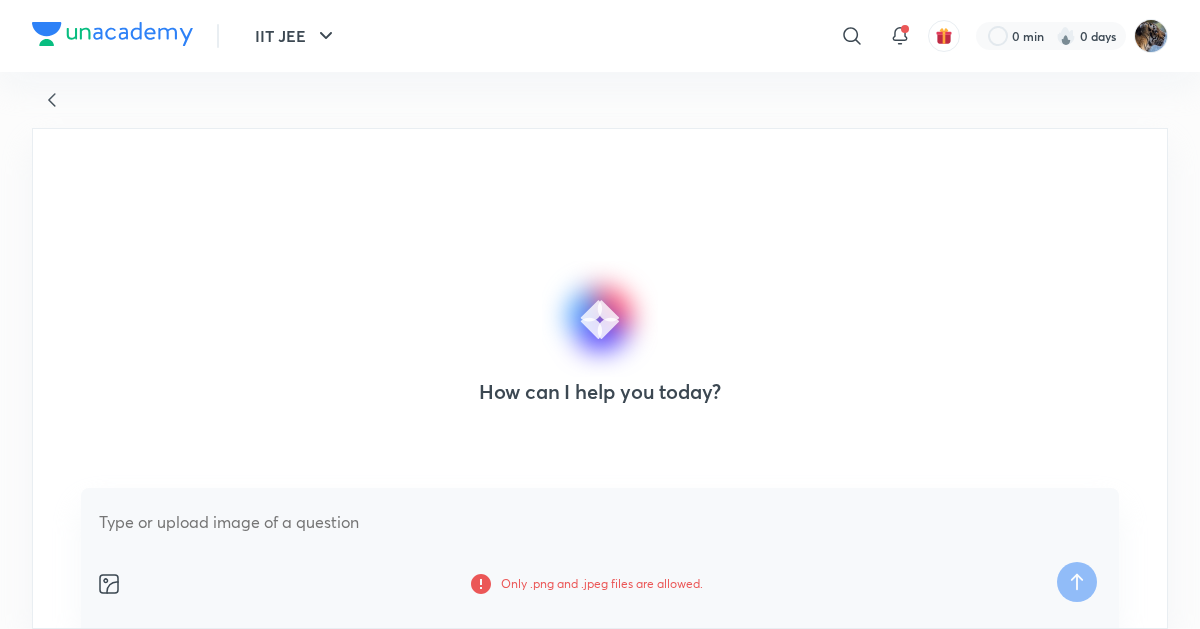 click at bounding box center (109, 584) 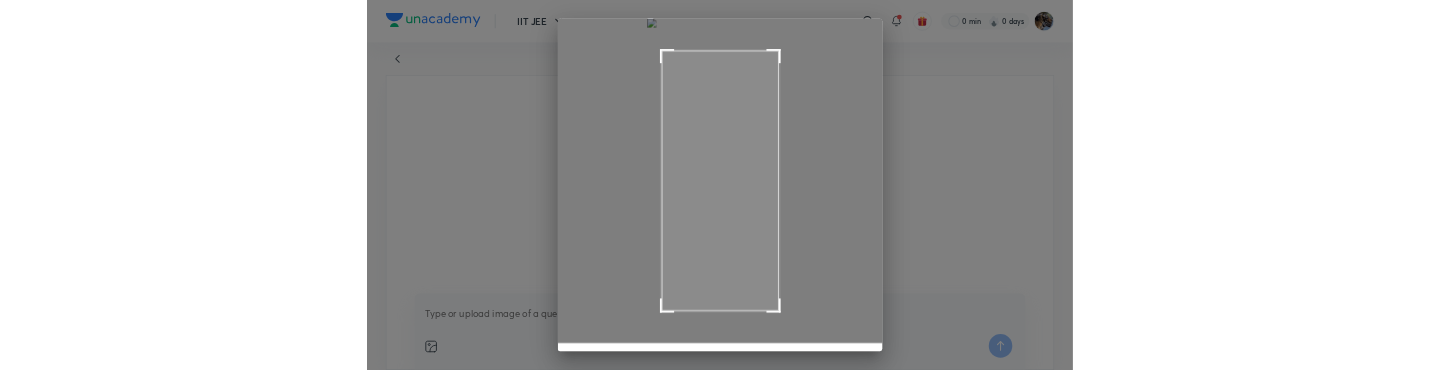 scroll, scrollTop: 131, scrollLeft: 0, axis: vertical 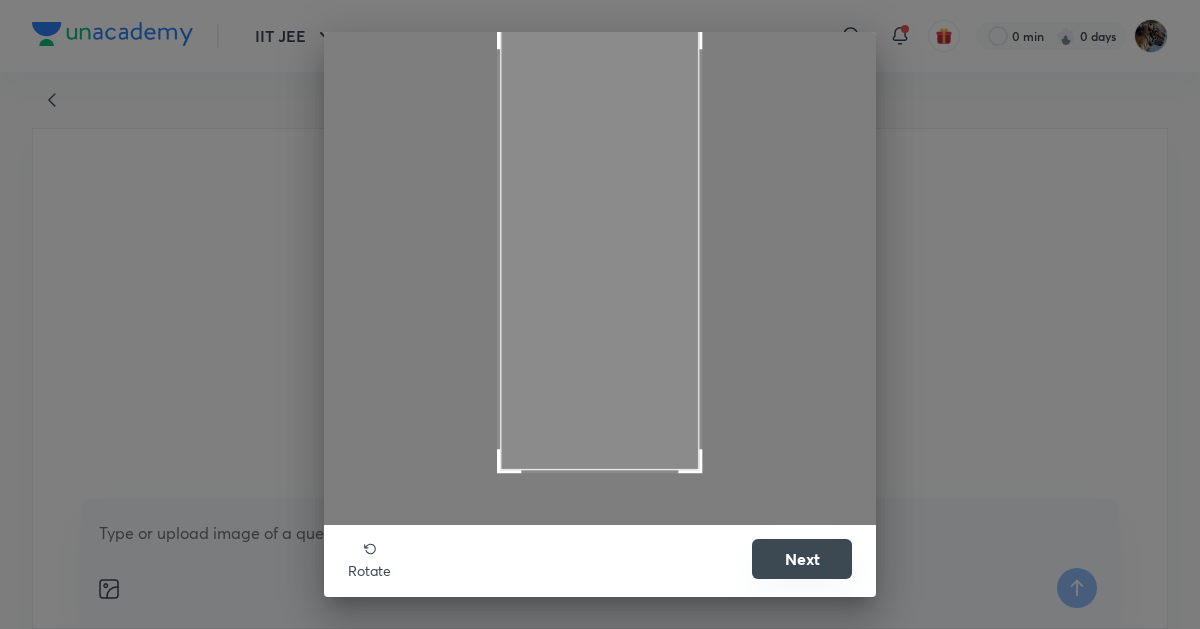 click on "Next" at bounding box center [802, 559] 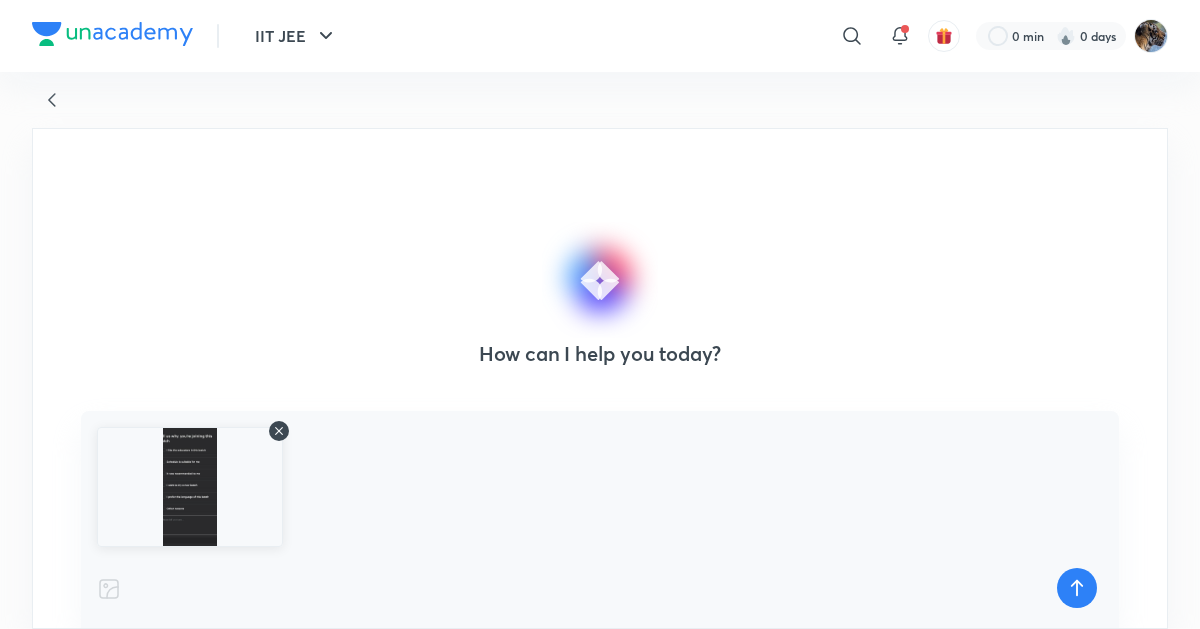 click 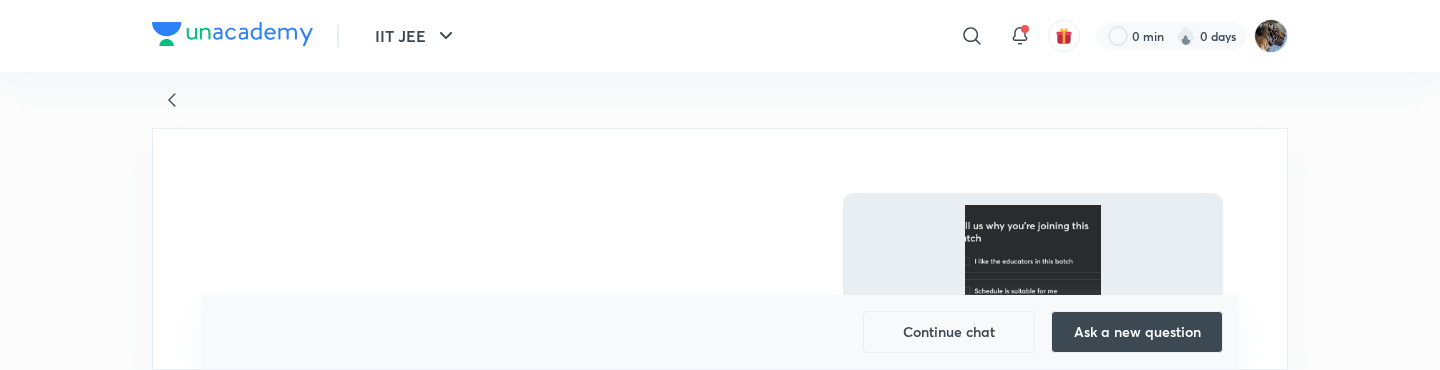click on "Continue chat" at bounding box center (949, 332) 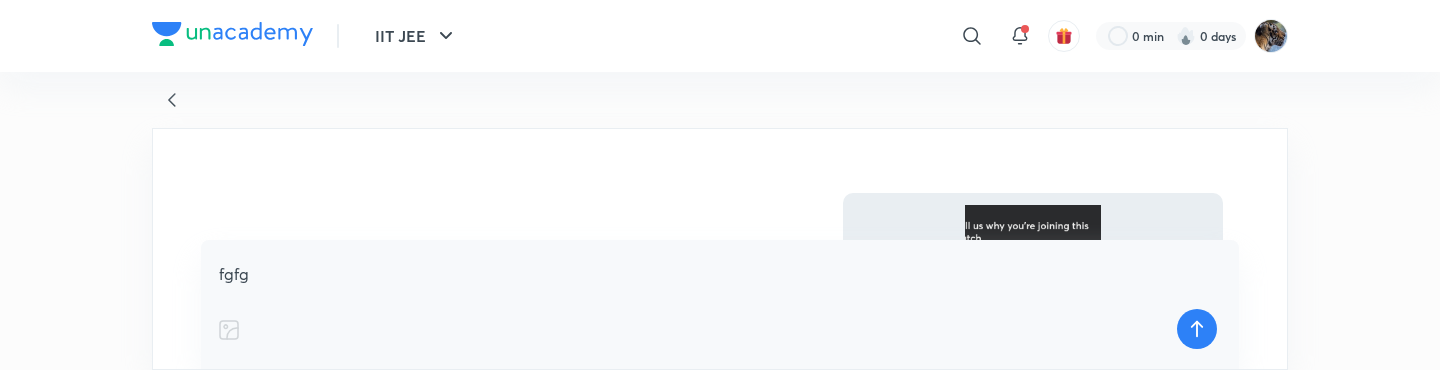 type on "fgfg" 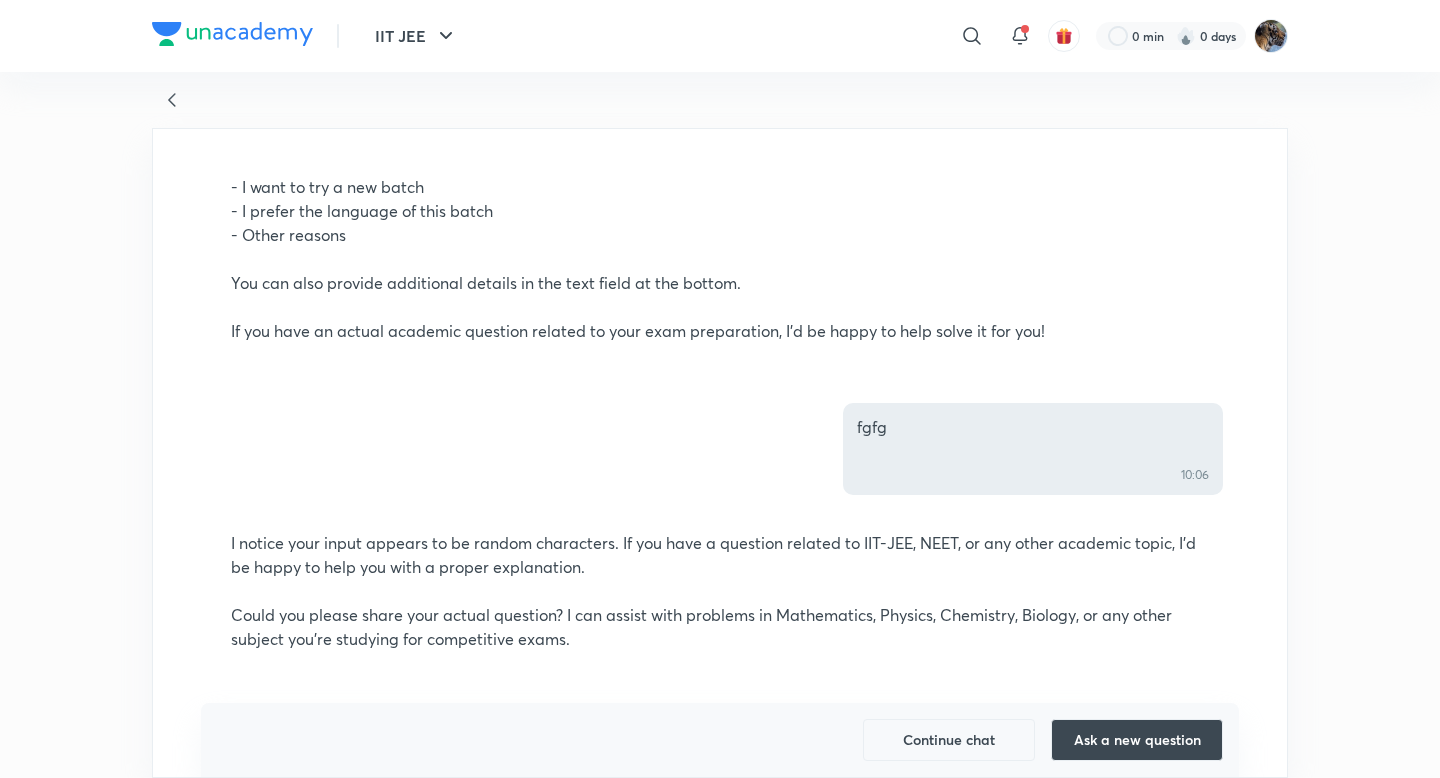 scroll, scrollTop: 618, scrollLeft: 0, axis: vertical 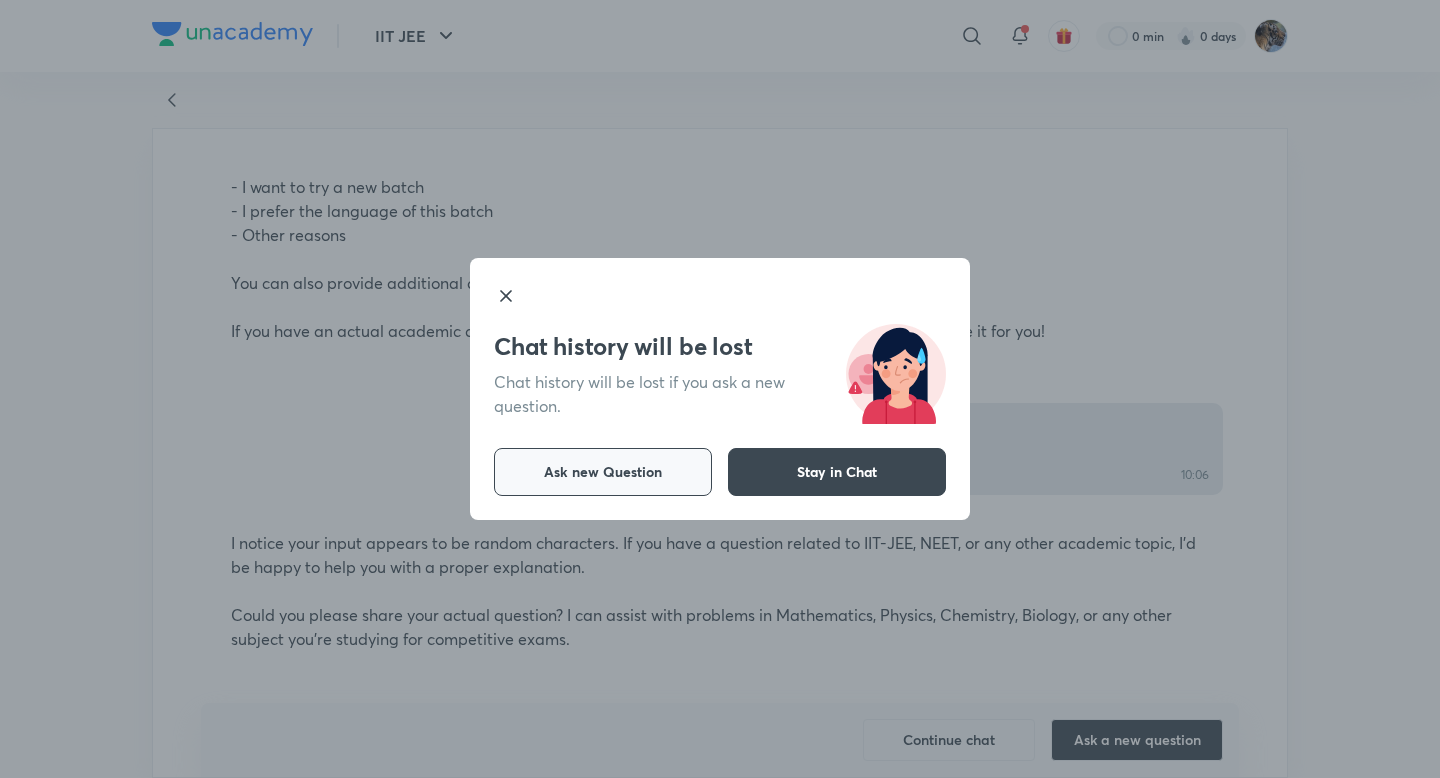 click on "Ask new Question" at bounding box center [603, 472] 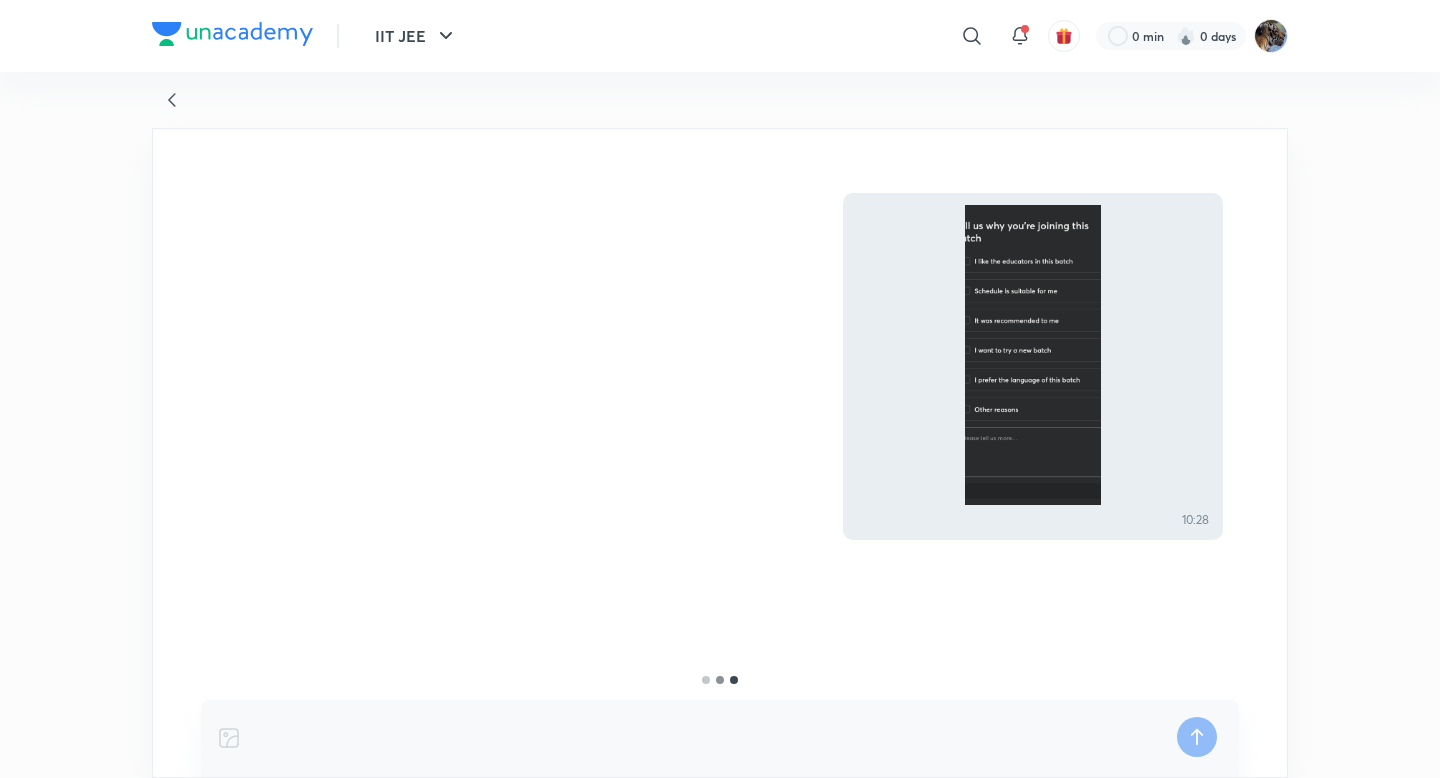 scroll, scrollTop: 0, scrollLeft: 0, axis: both 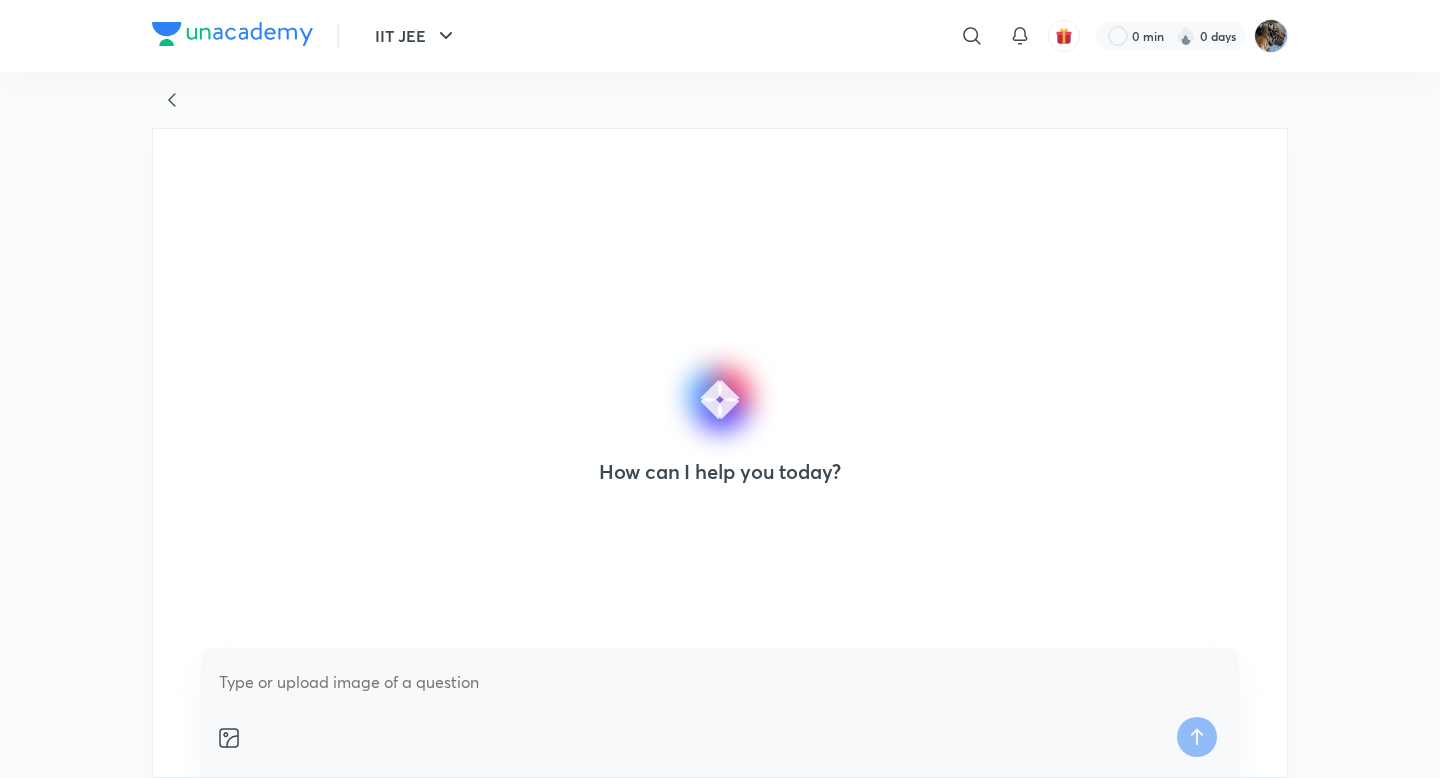 click at bounding box center [720, 682] 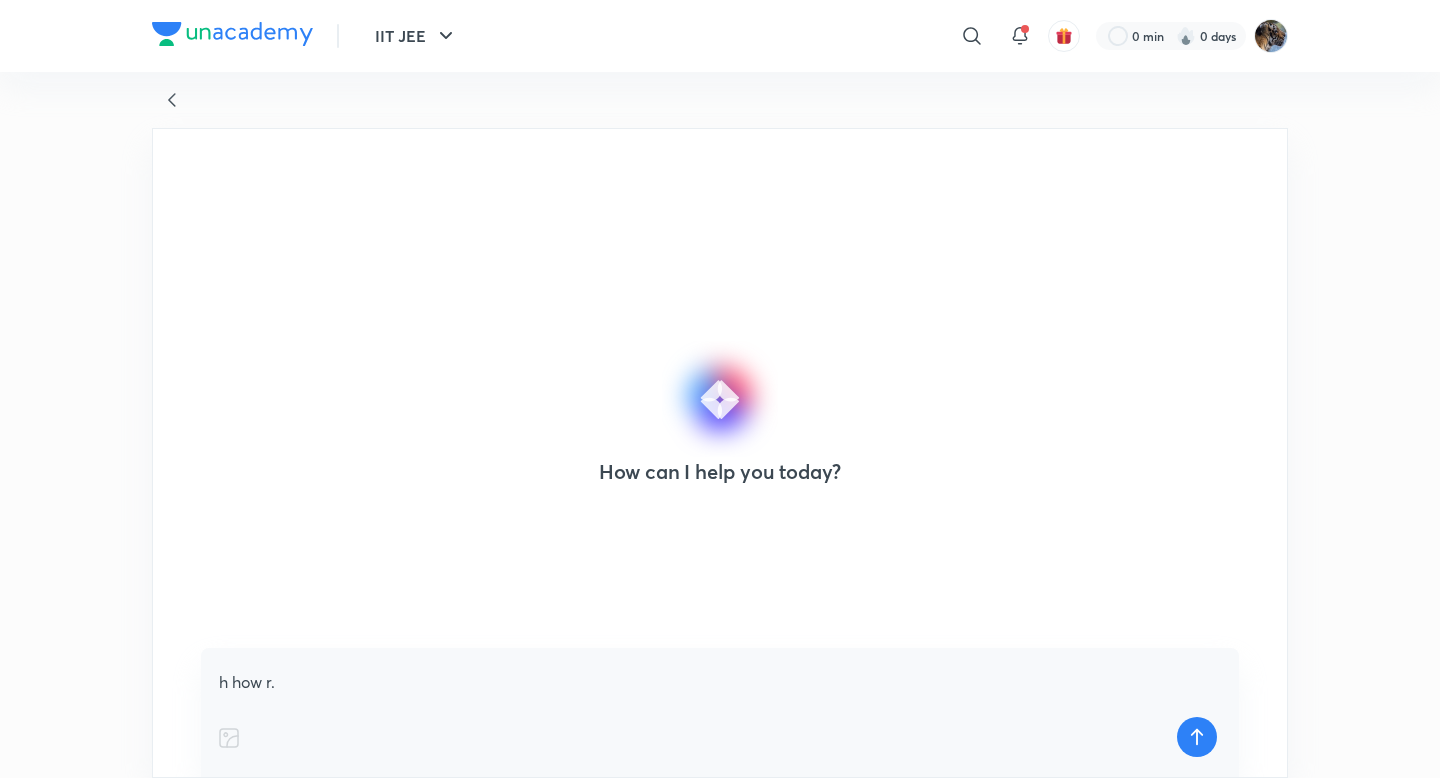 type on "h how r. u" 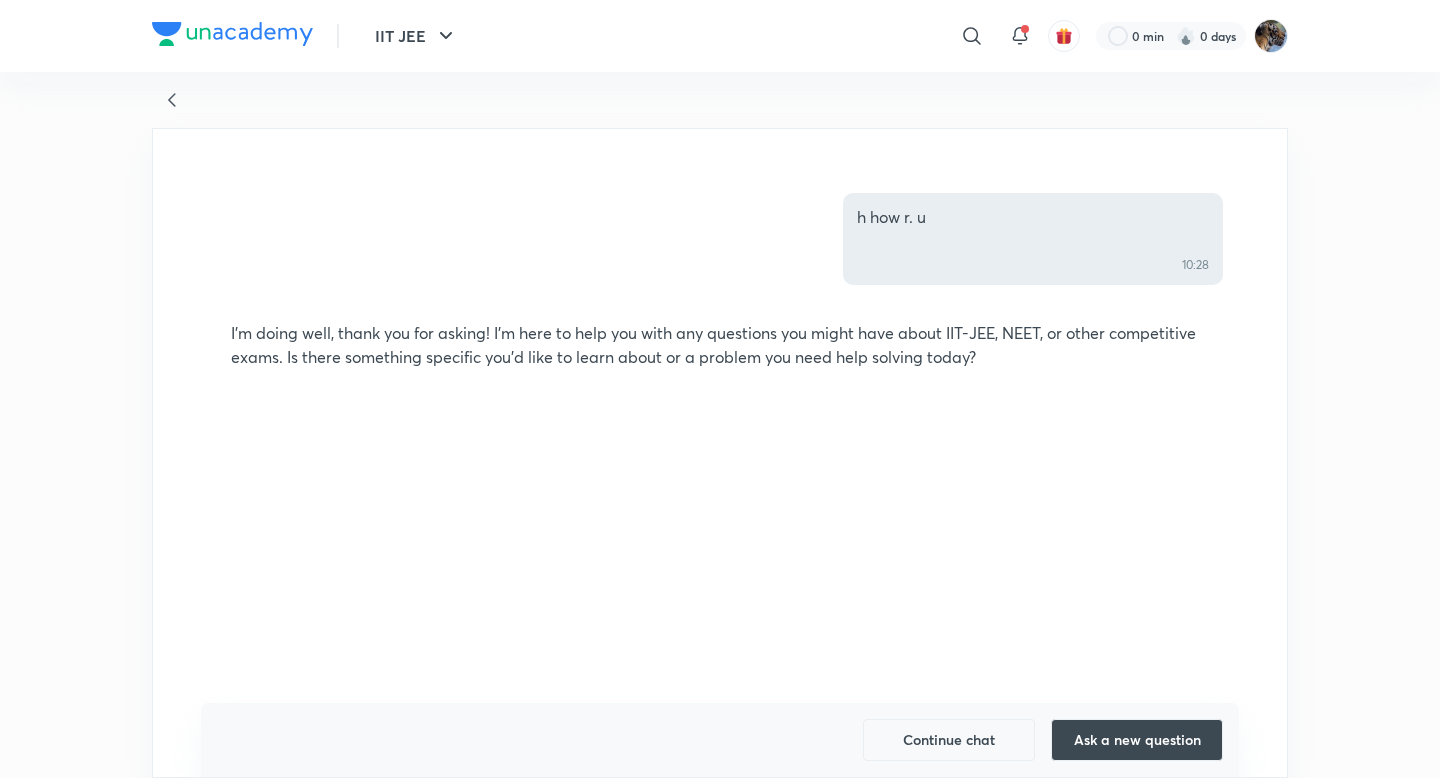 click on "Continue chat" at bounding box center (949, 740) 